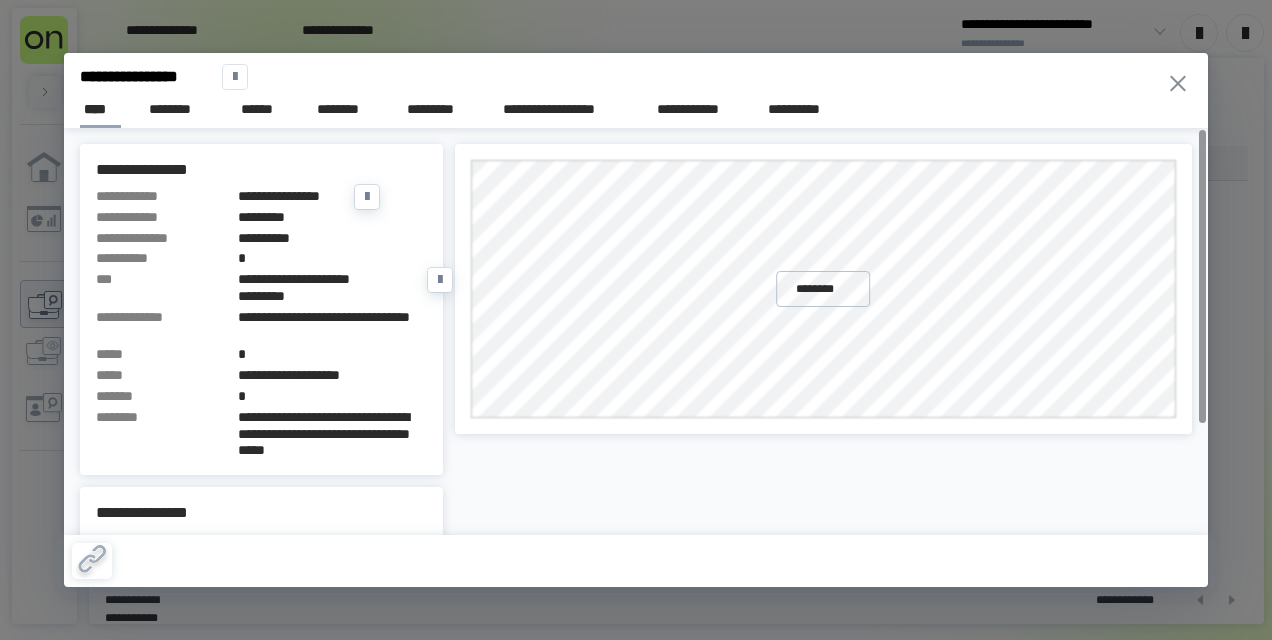 scroll, scrollTop: 0, scrollLeft: 0, axis: both 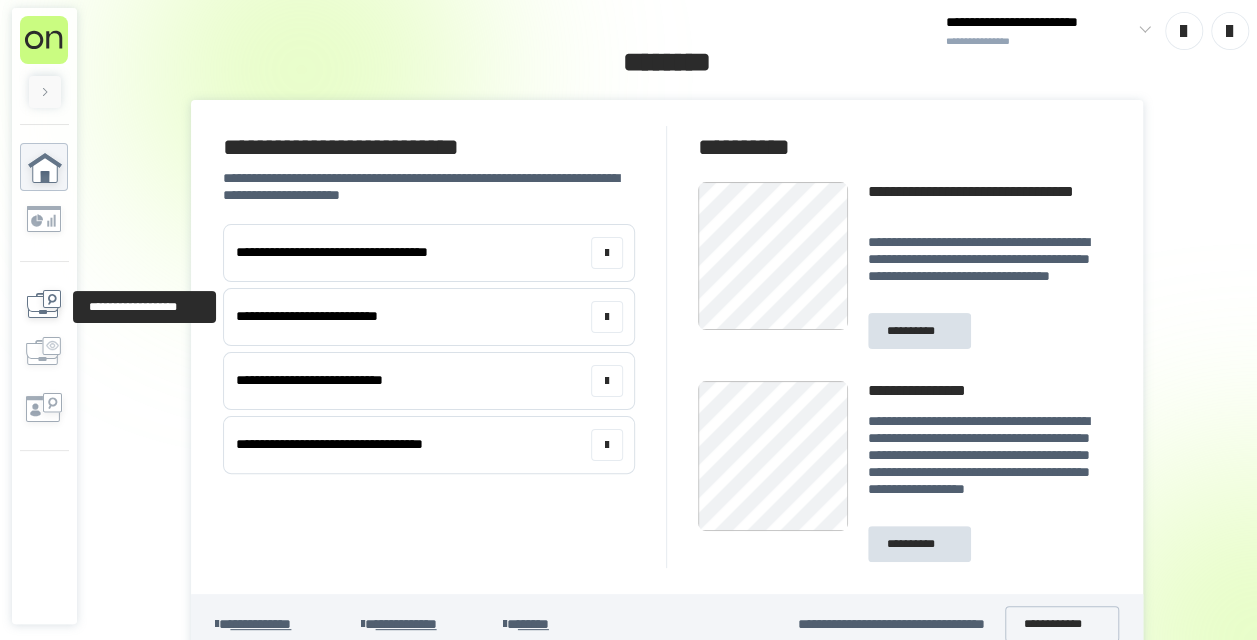 click 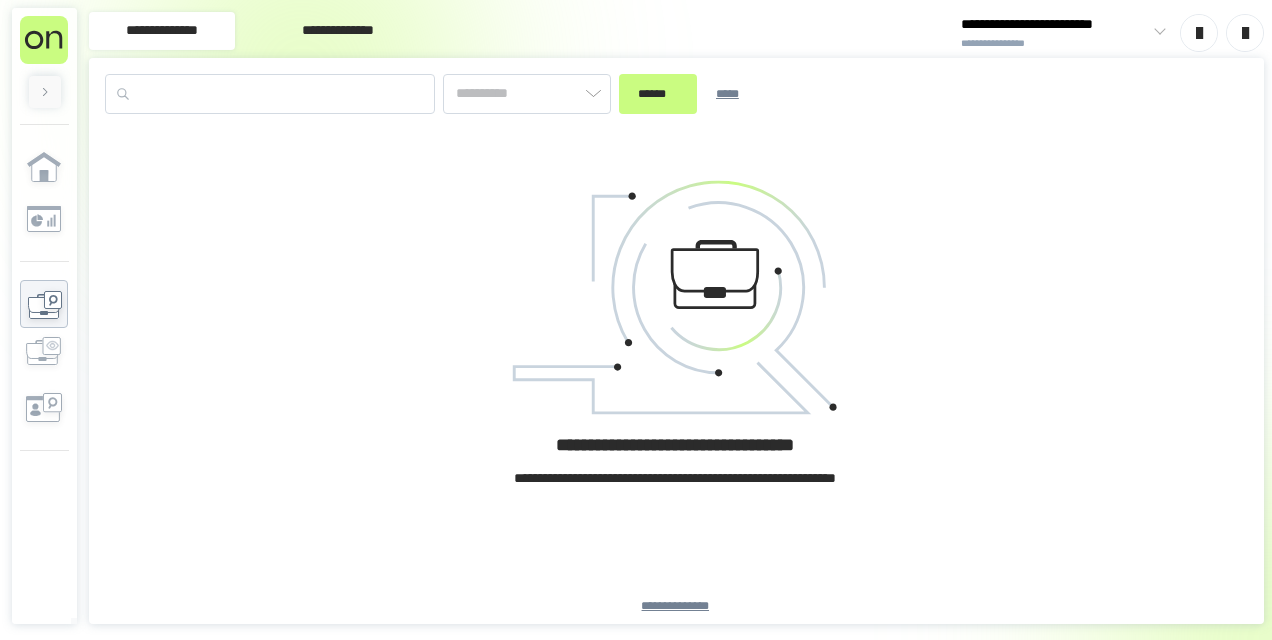 type on "*********" 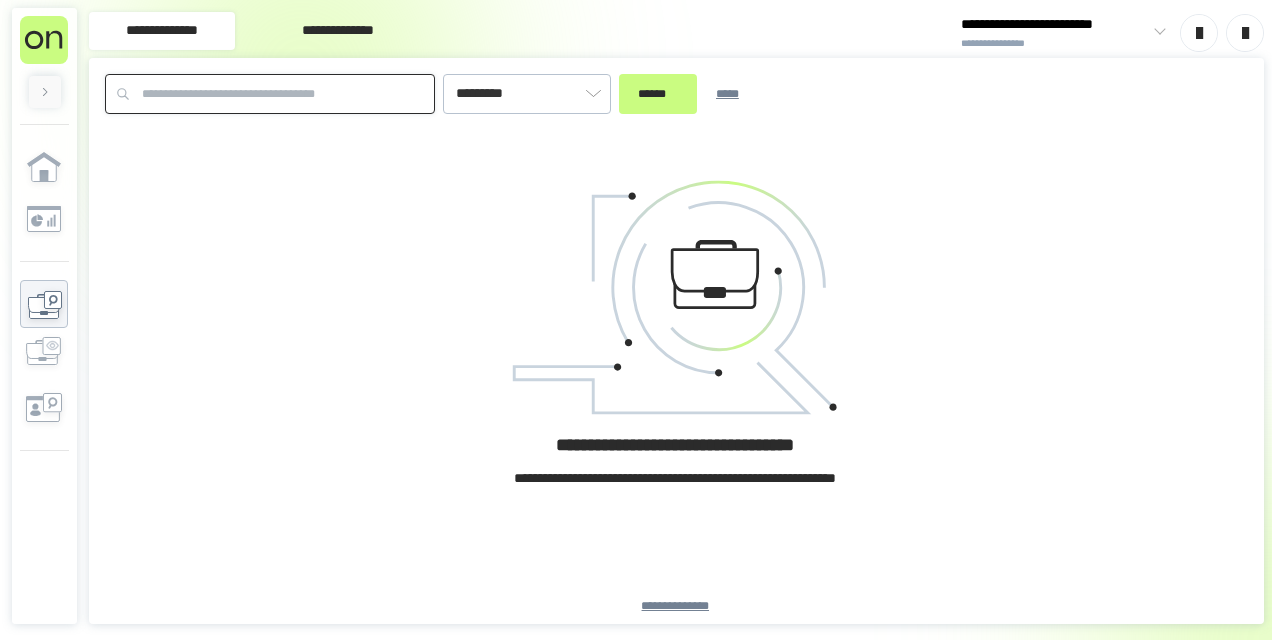 click at bounding box center (270, 94) 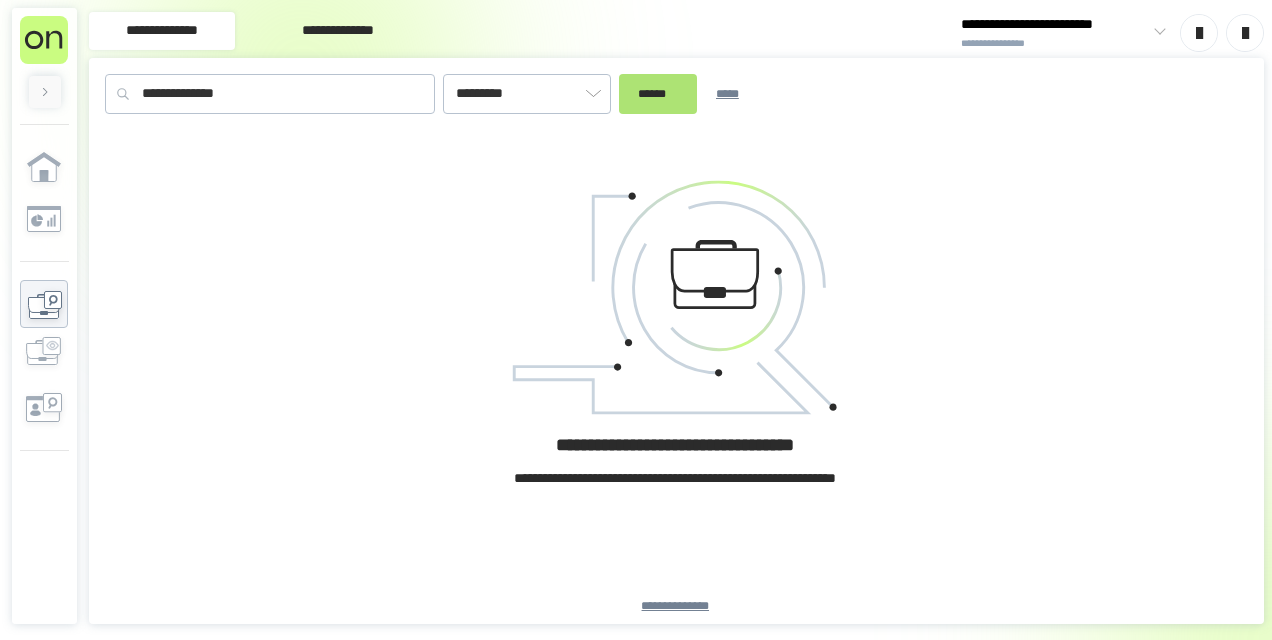 click on "******" at bounding box center (658, 93) 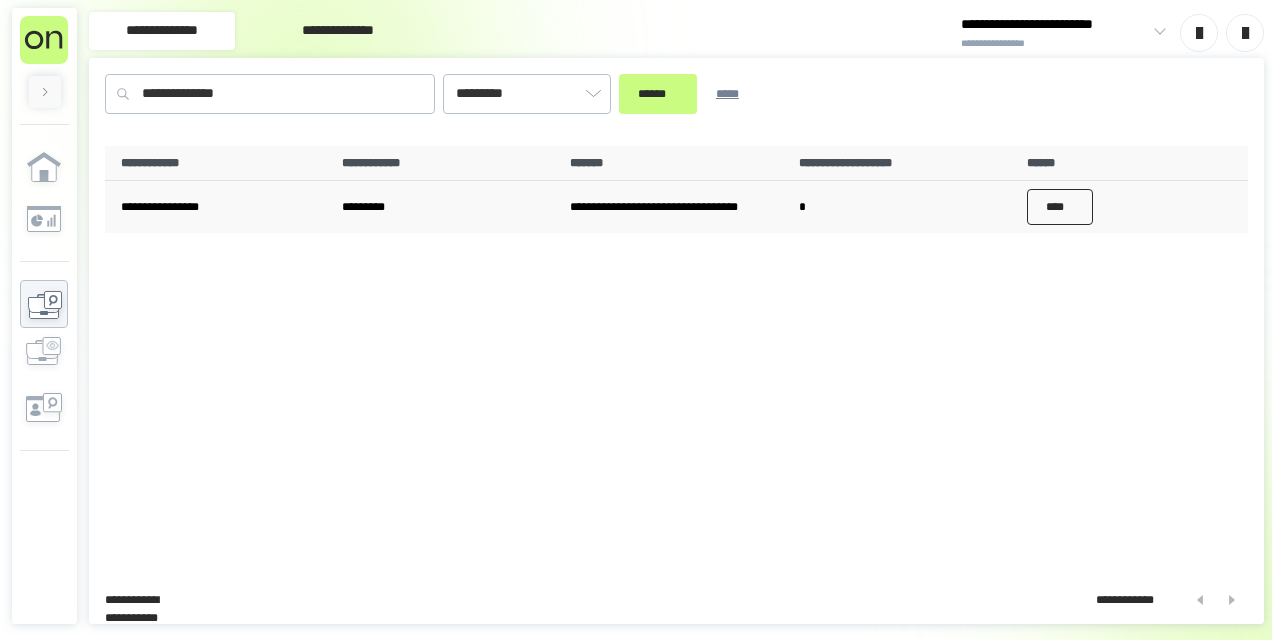 click on "****" at bounding box center (1060, 207) 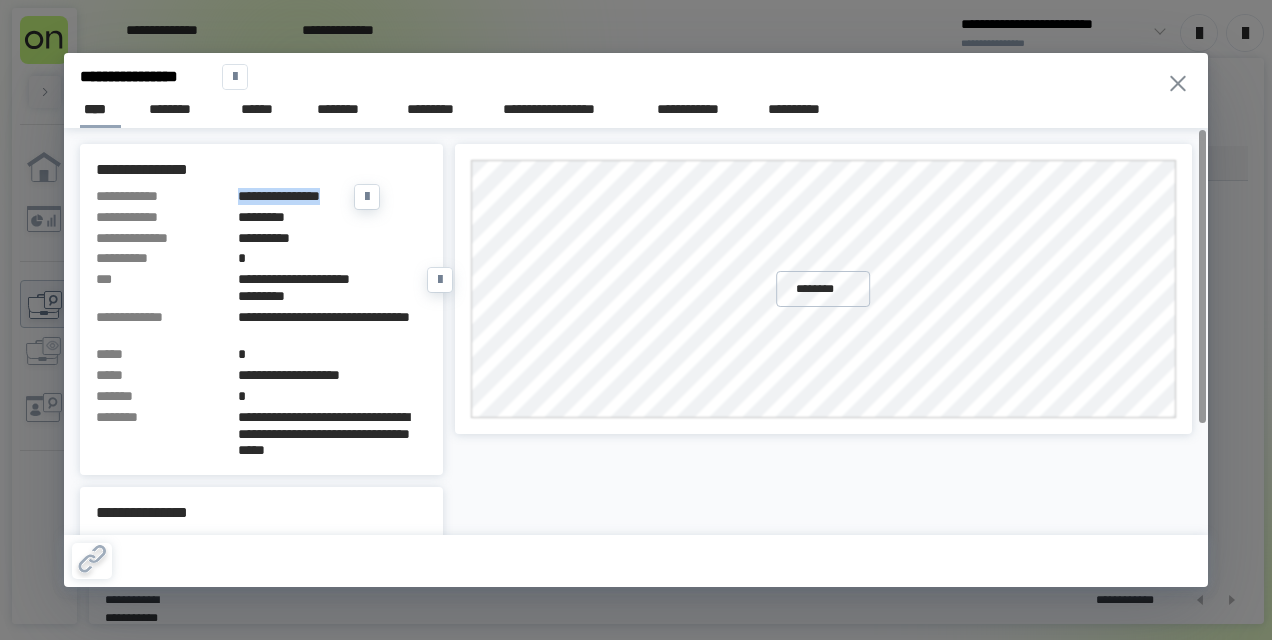 drag, startPoint x: 345, startPoint y: 192, endPoint x: 233, endPoint y: 196, distance: 112.0714 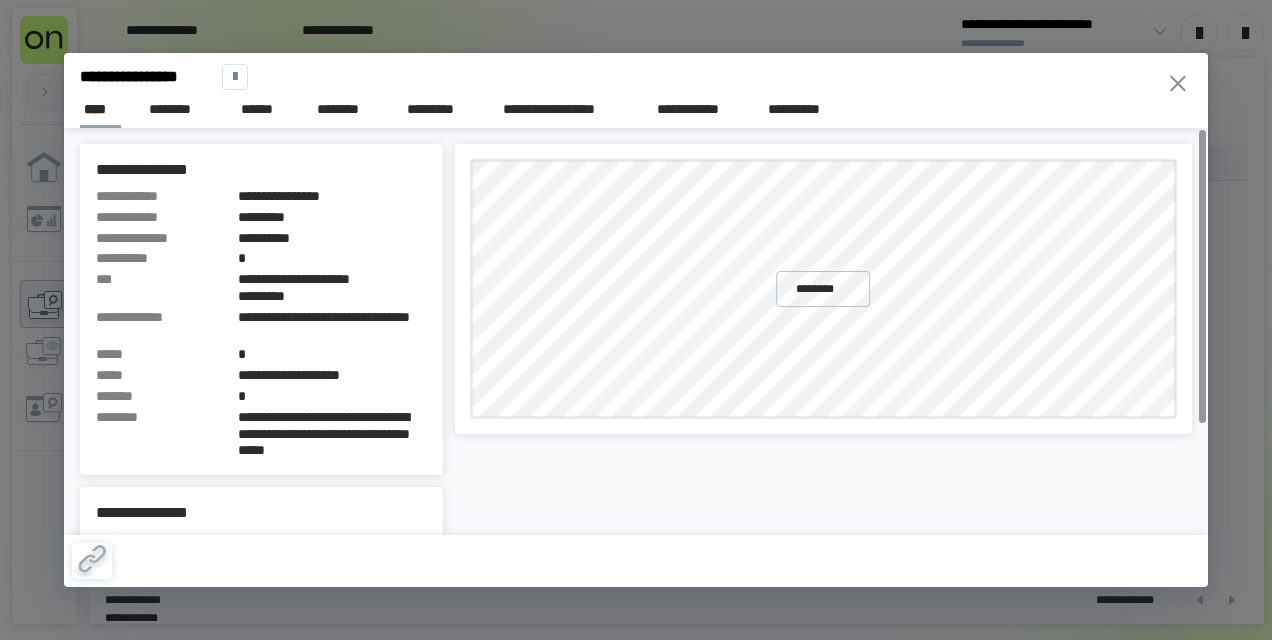 scroll, scrollTop: 0, scrollLeft: 0, axis: both 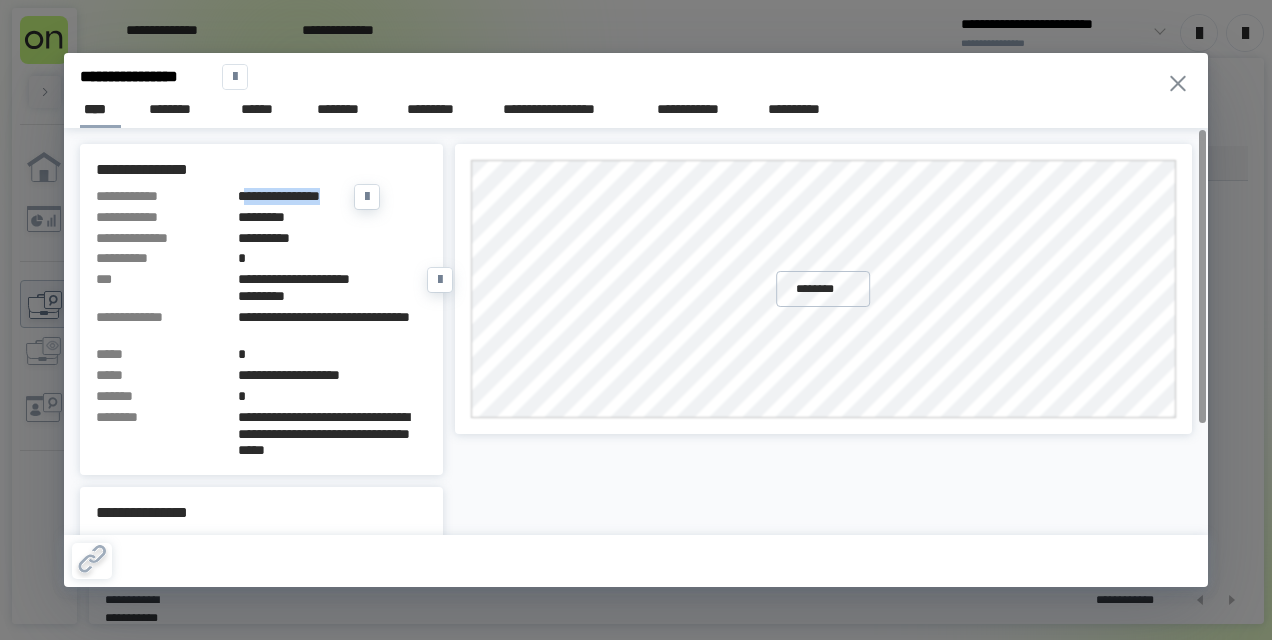 drag, startPoint x: 344, startPoint y: 194, endPoint x: 246, endPoint y: 187, distance: 98.24968 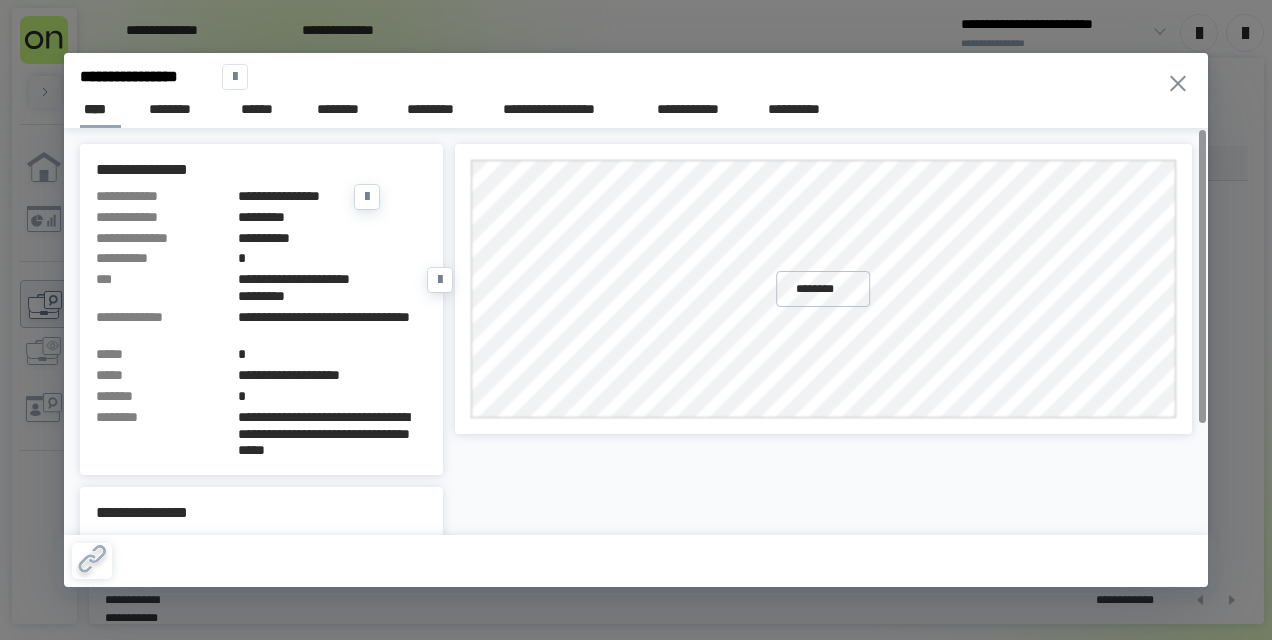drag, startPoint x: 246, startPoint y: 187, endPoint x: 354, endPoint y: 238, distance: 119.43617 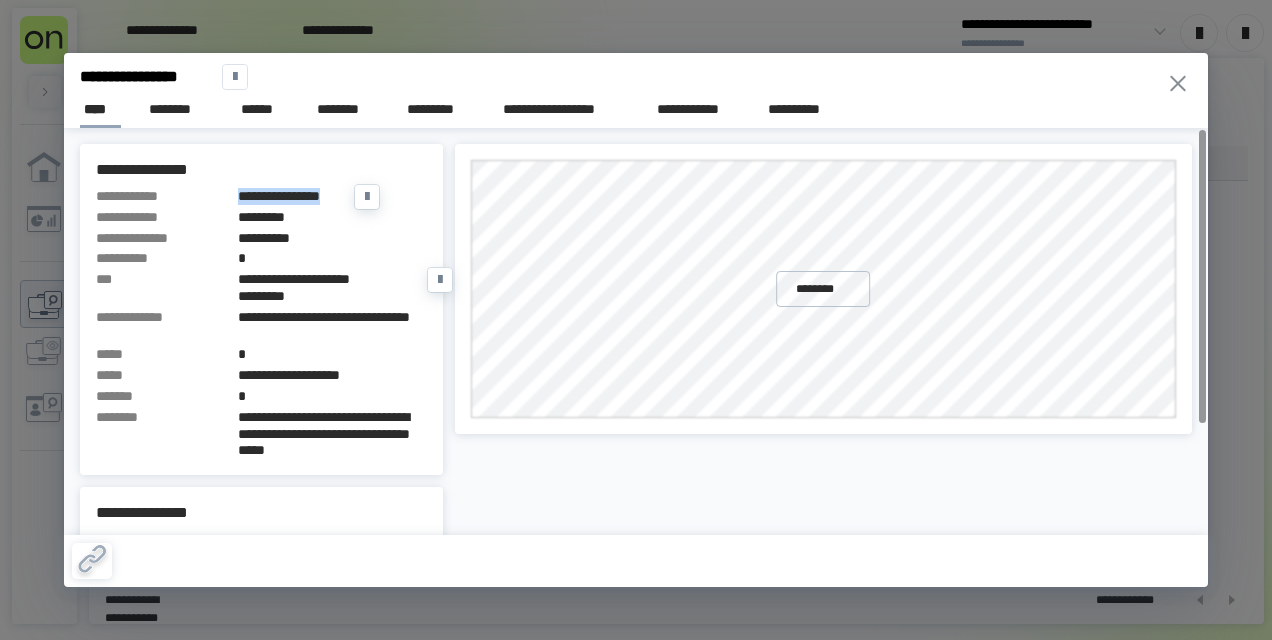 drag, startPoint x: 346, startPoint y: 195, endPoint x: 233, endPoint y: 190, distance: 113.110565 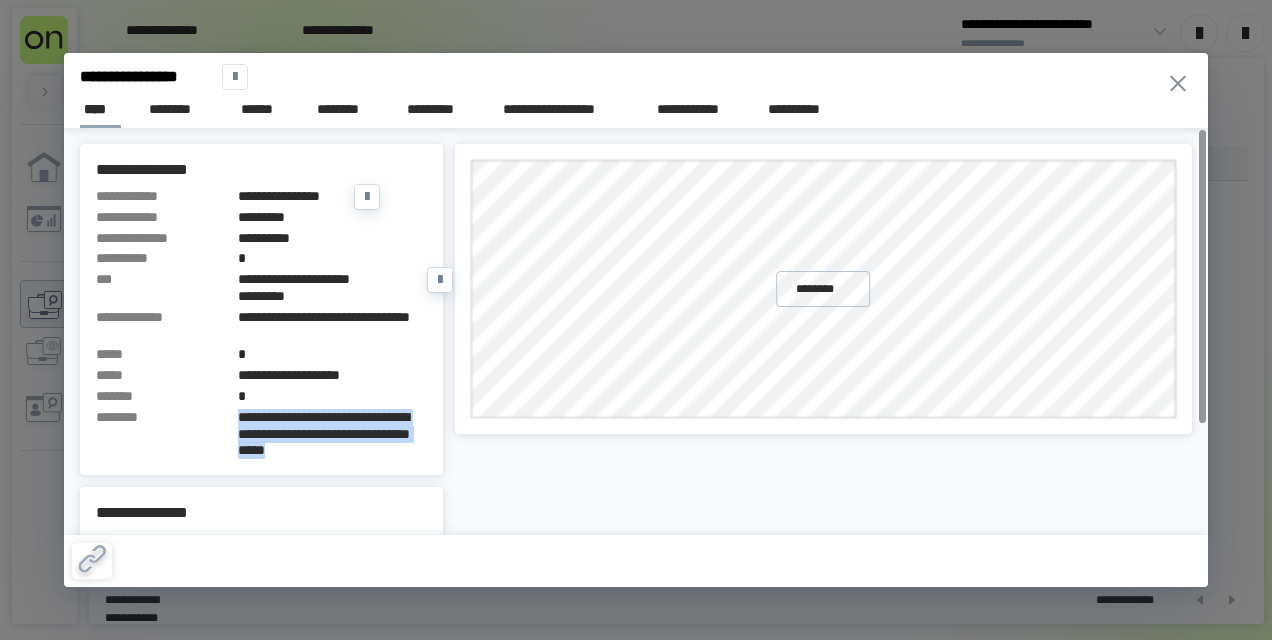 drag, startPoint x: 388, startPoint y: 446, endPoint x: 232, endPoint y: 422, distance: 157.83536 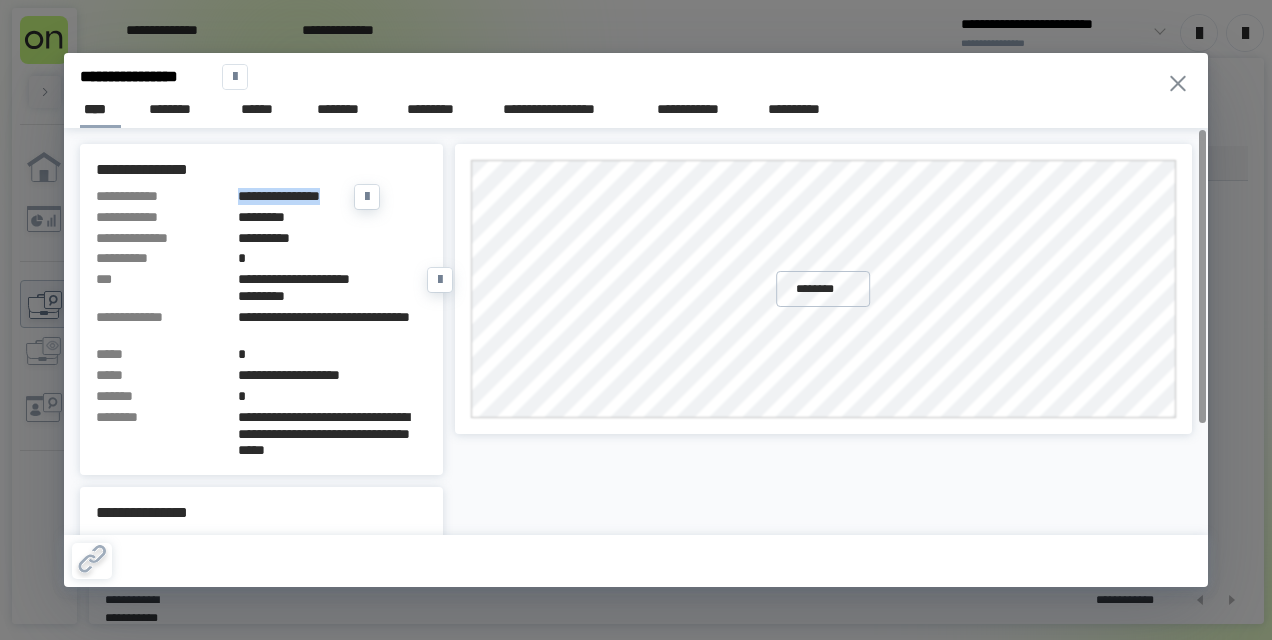 drag, startPoint x: 343, startPoint y: 194, endPoint x: 240, endPoint y: 191, distance: 103.04368 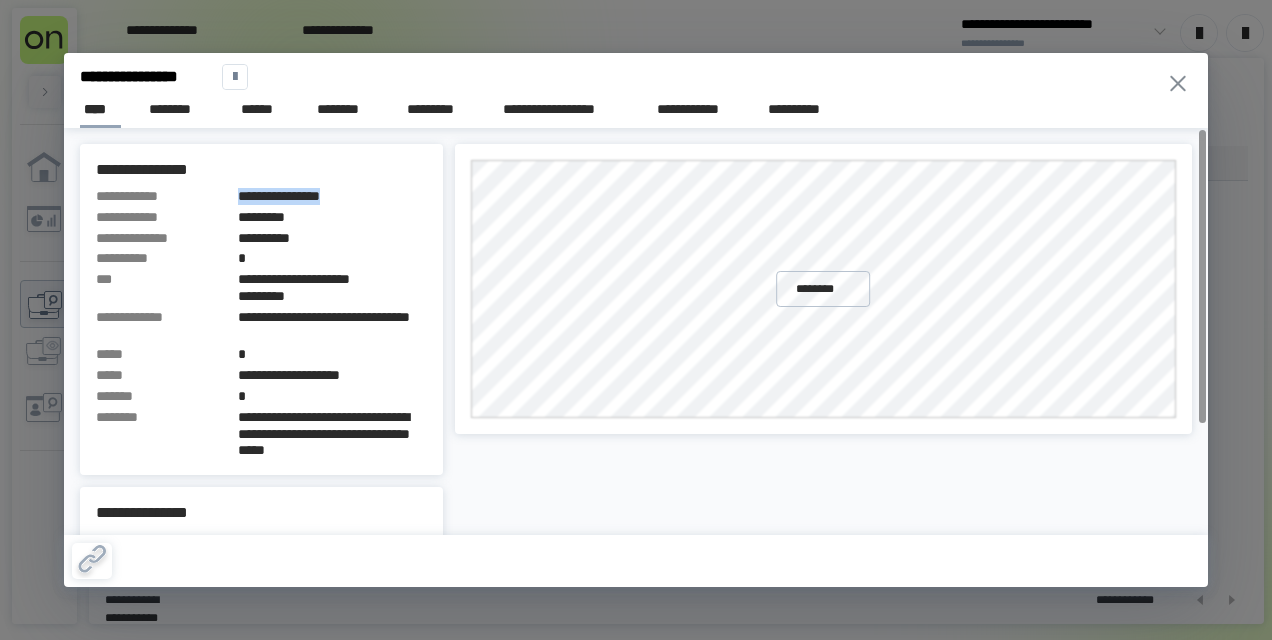 click 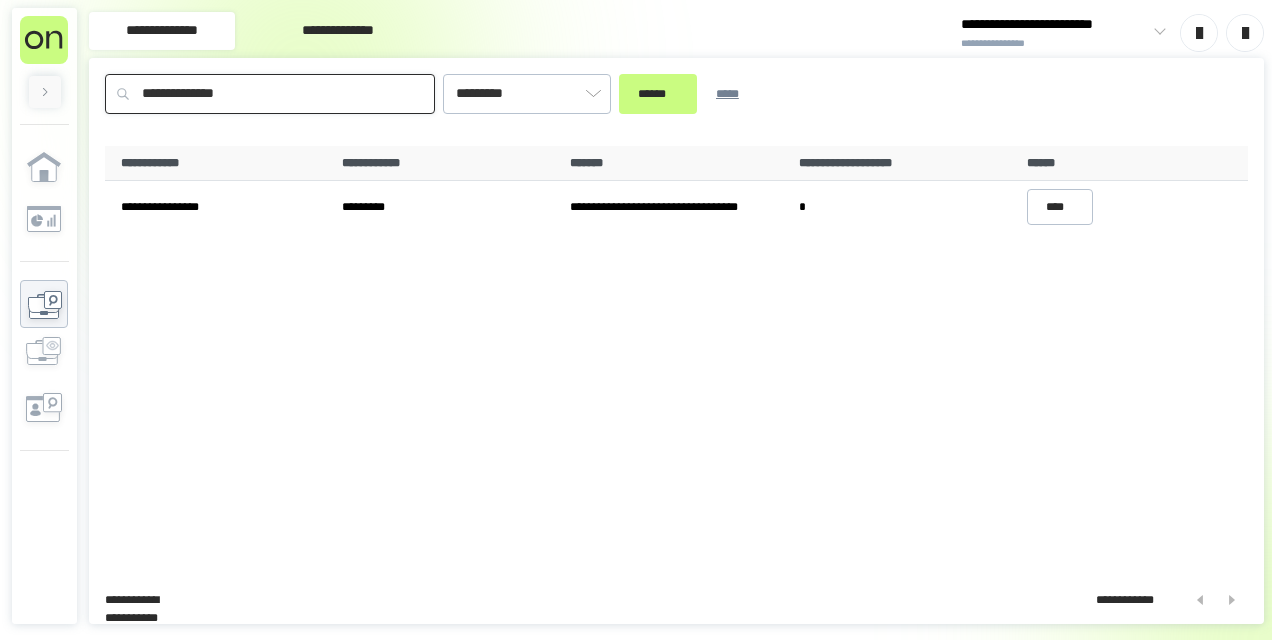 click on "**********" at bounding box center [270, 94] 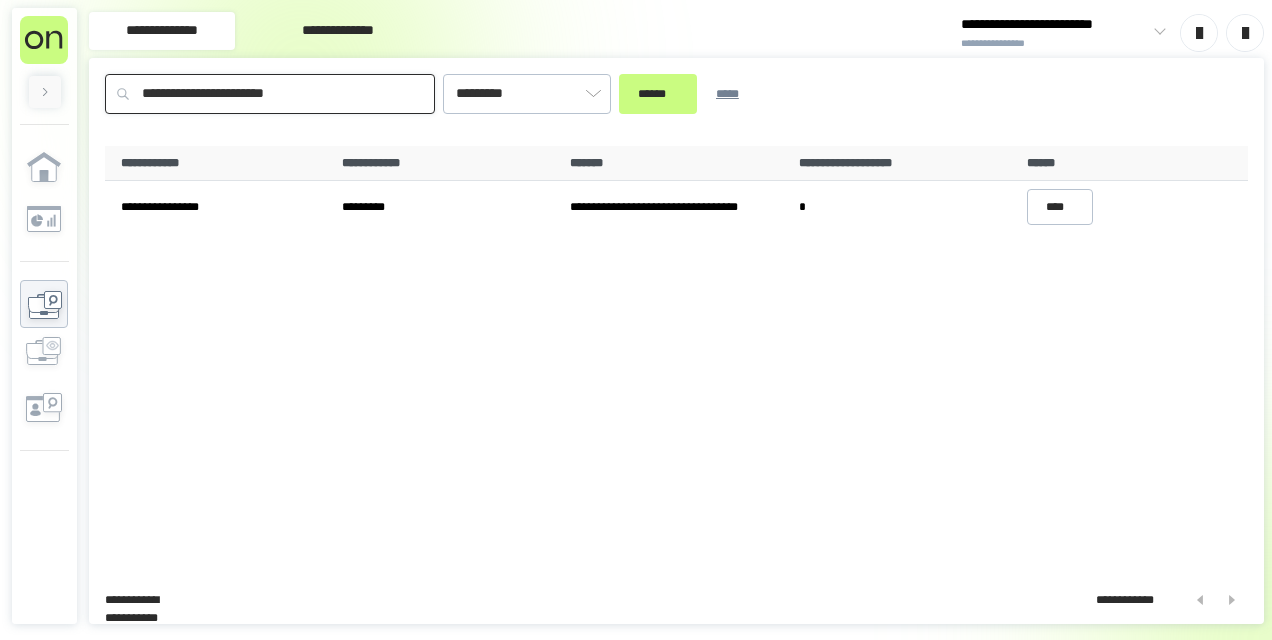 drag, startPoint x: 352, startPoint y: 88, endPoint x: 125, endPoint y: 94, distance: 227.07928 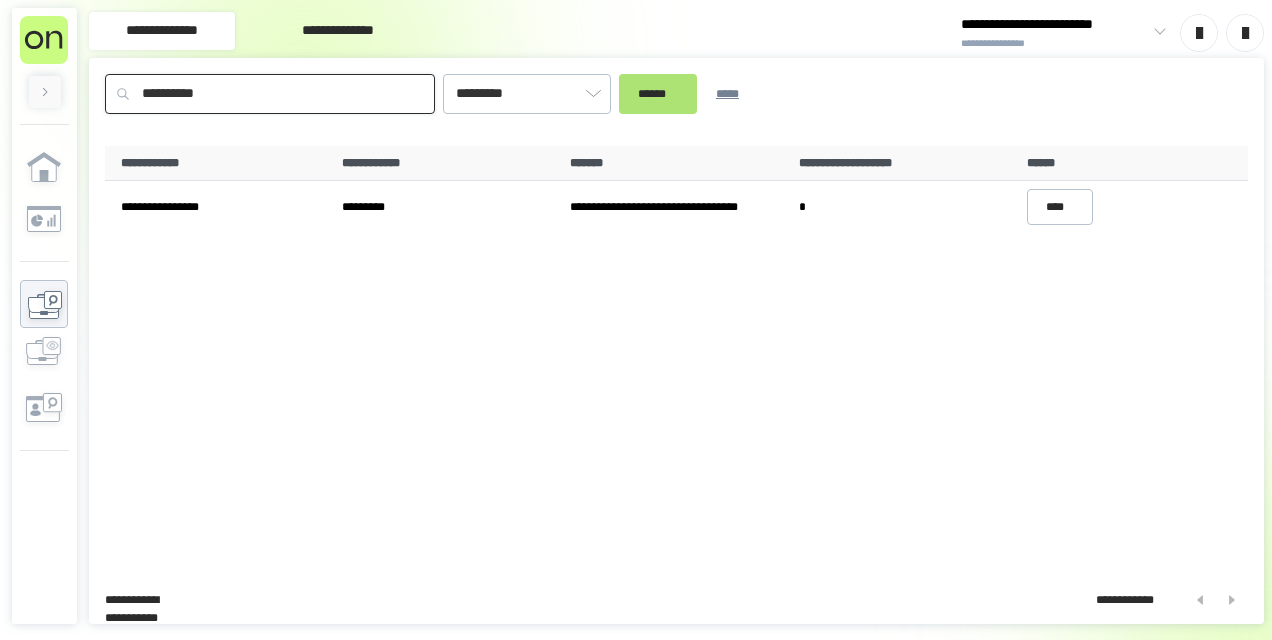 type on "**********" 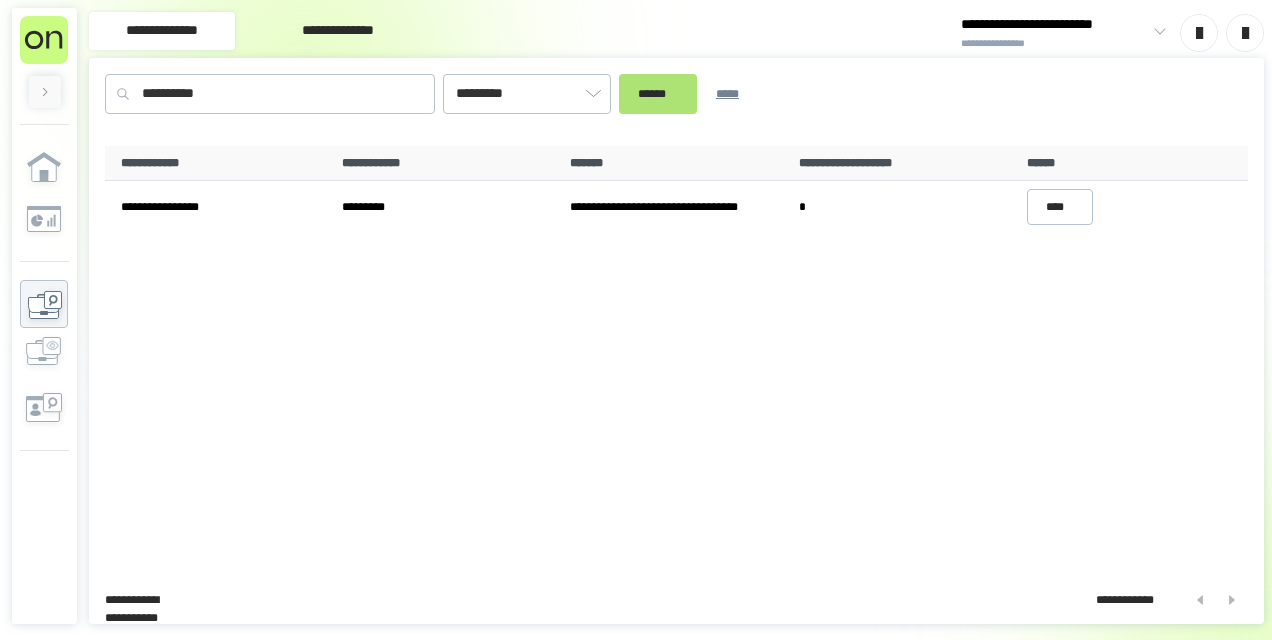 click on "******" at bounding box center (658, 93) 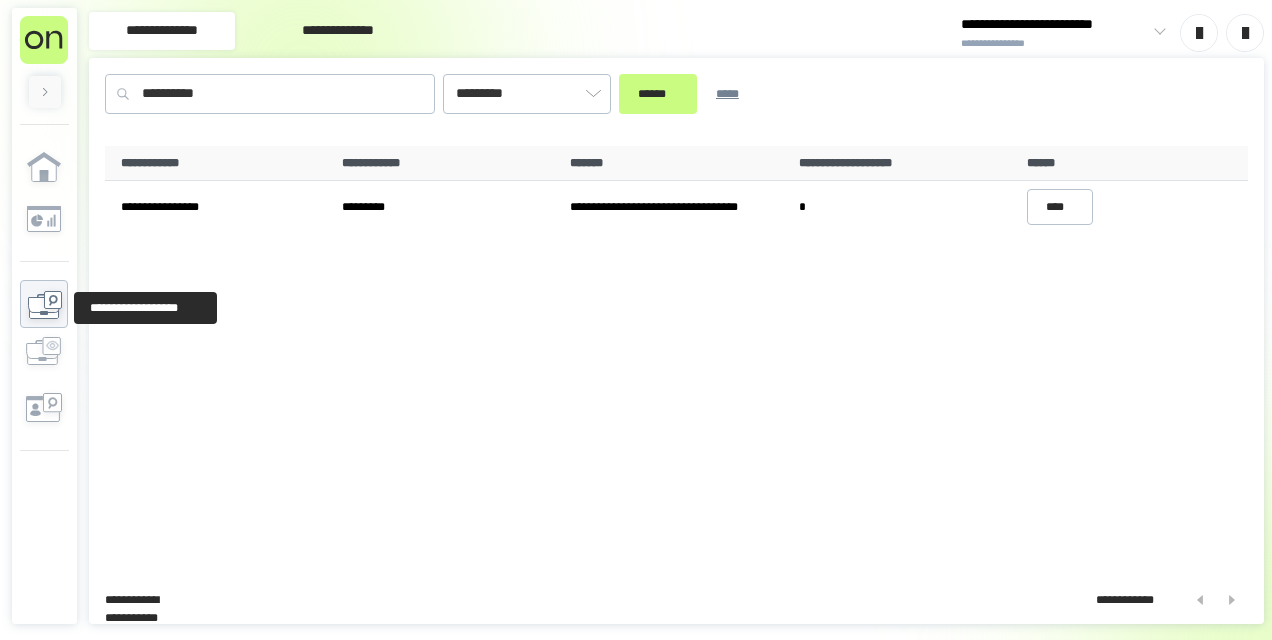 click 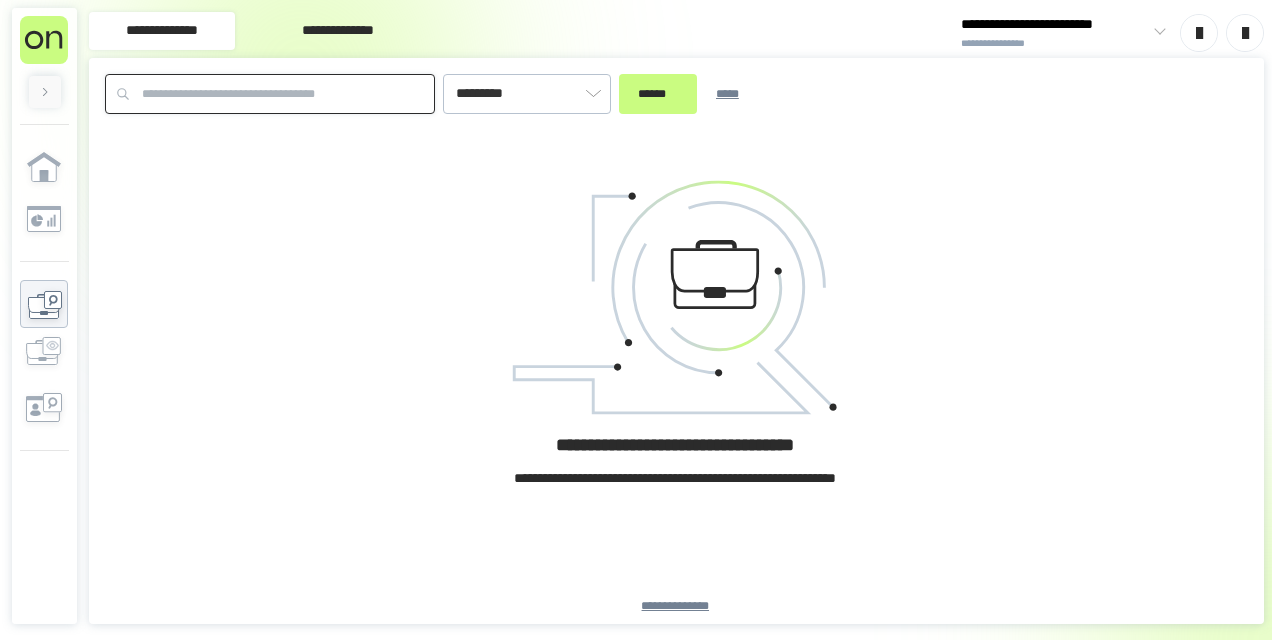 click at bounding box center [270, 94] 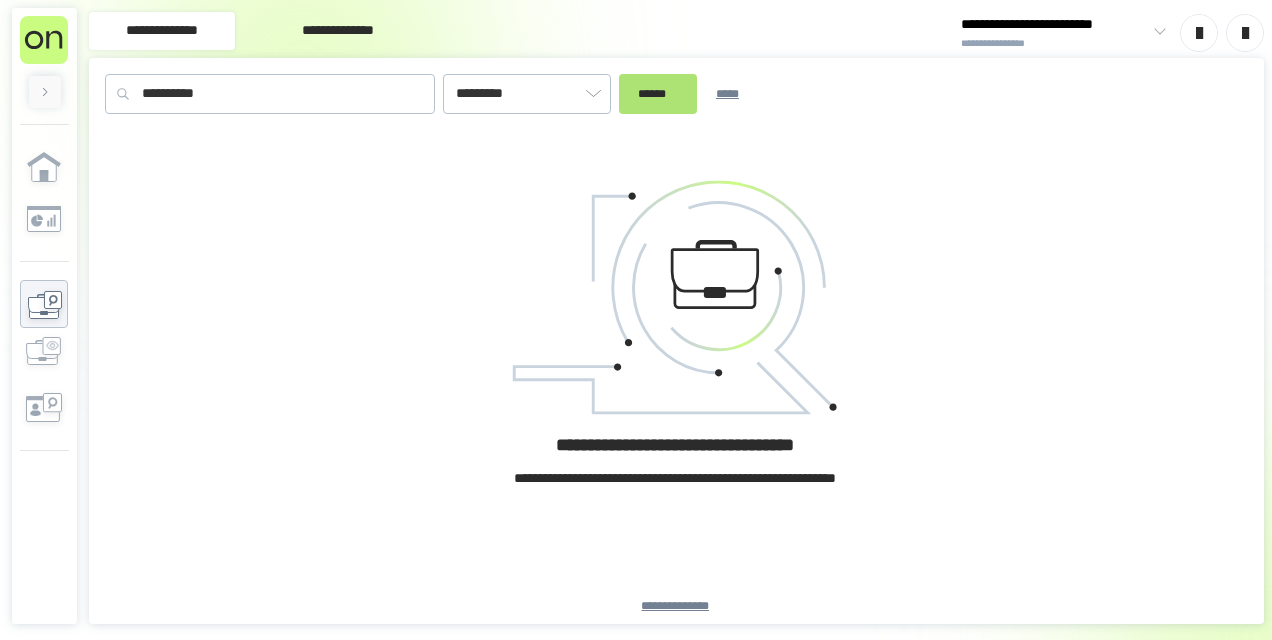 click on "******" at bounding box center [658, 93] 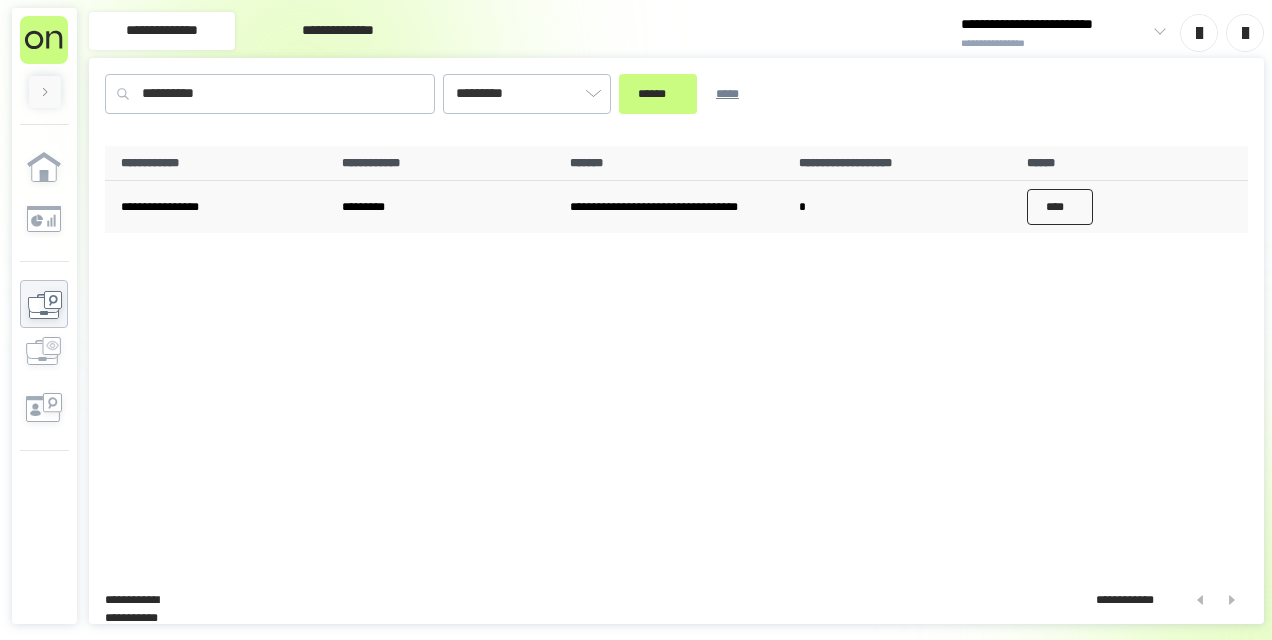 click on "****" at bounding box center [1060, 207] 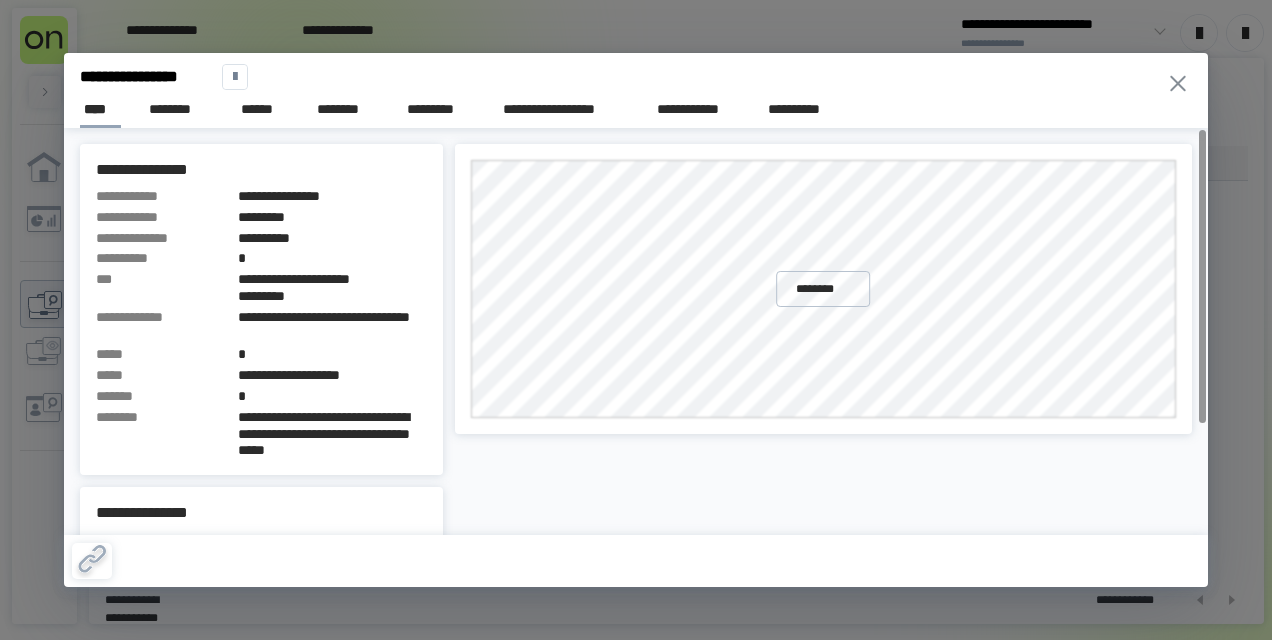 click on "**********" at bounding box center (636, 106) 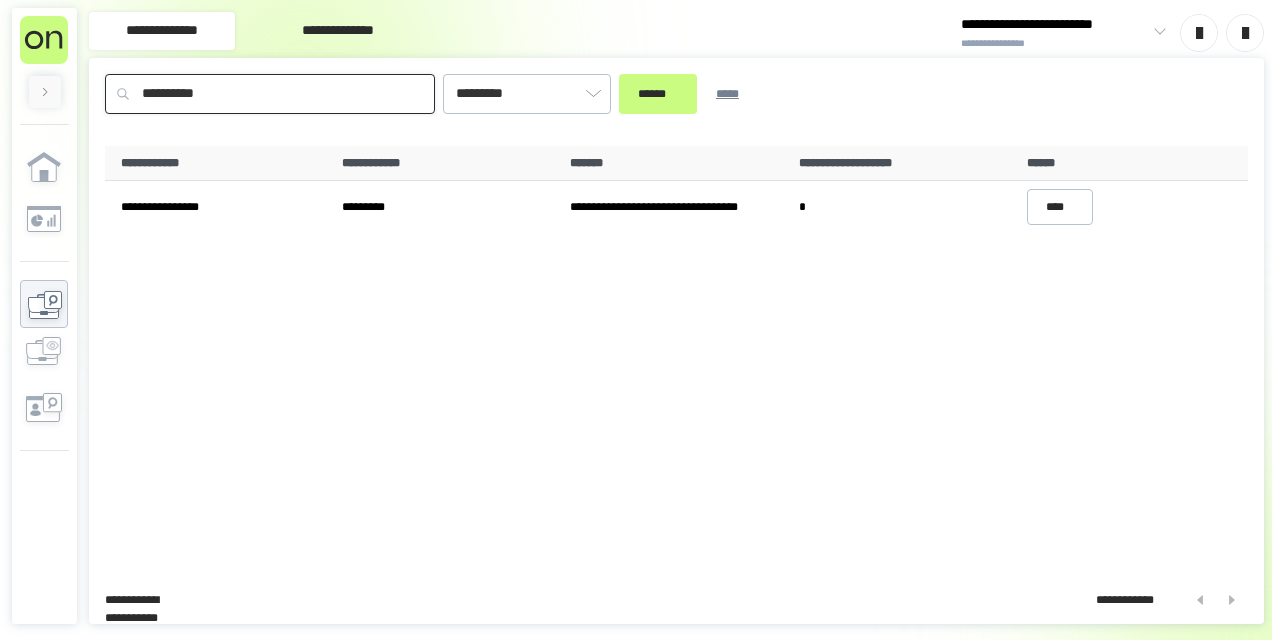 click on "**********" at bounding box center (270, 94) 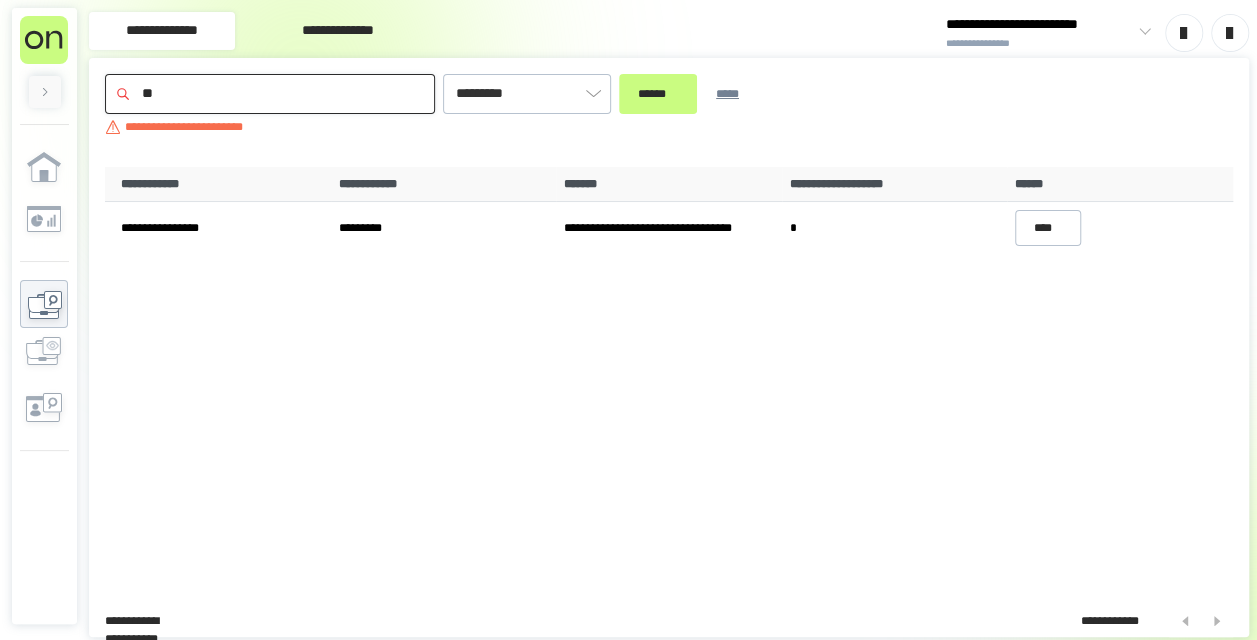 type on "*" 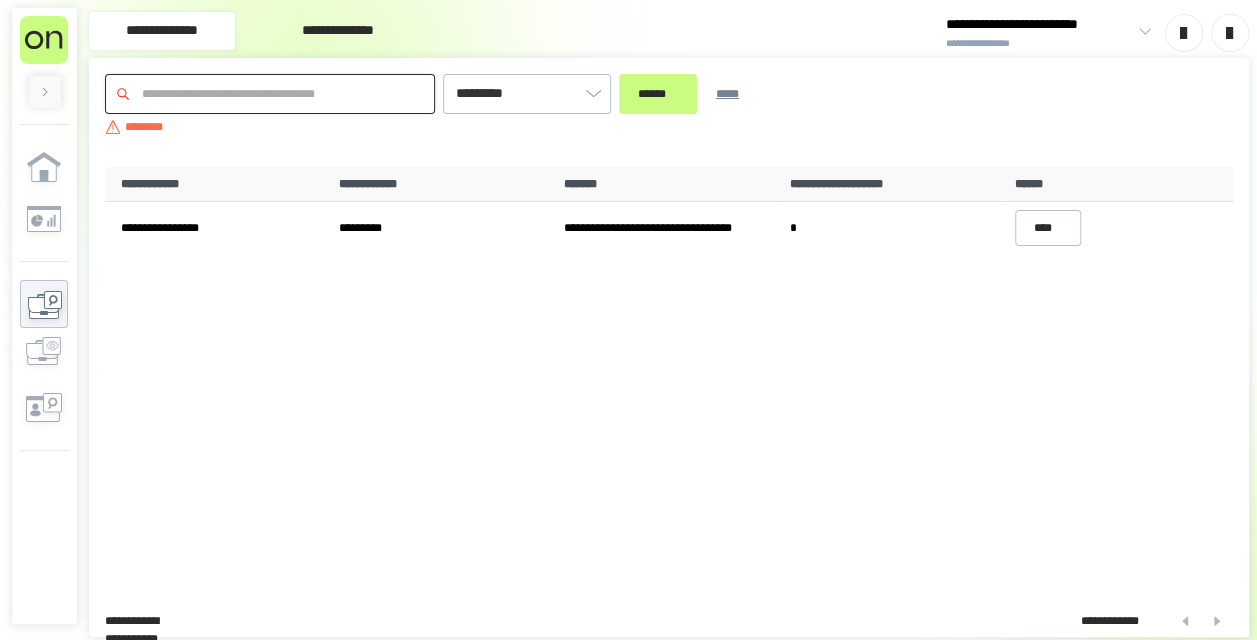 click at bounding box center (270, 94) 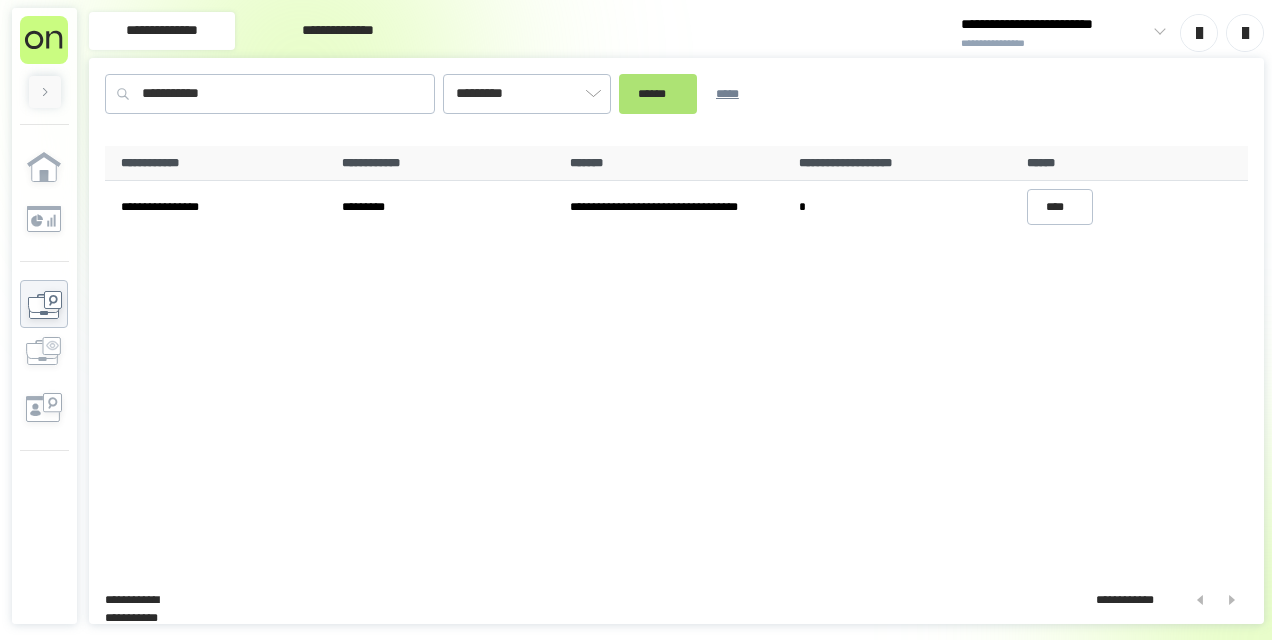 click on "******" at bounding box center [658, 93] 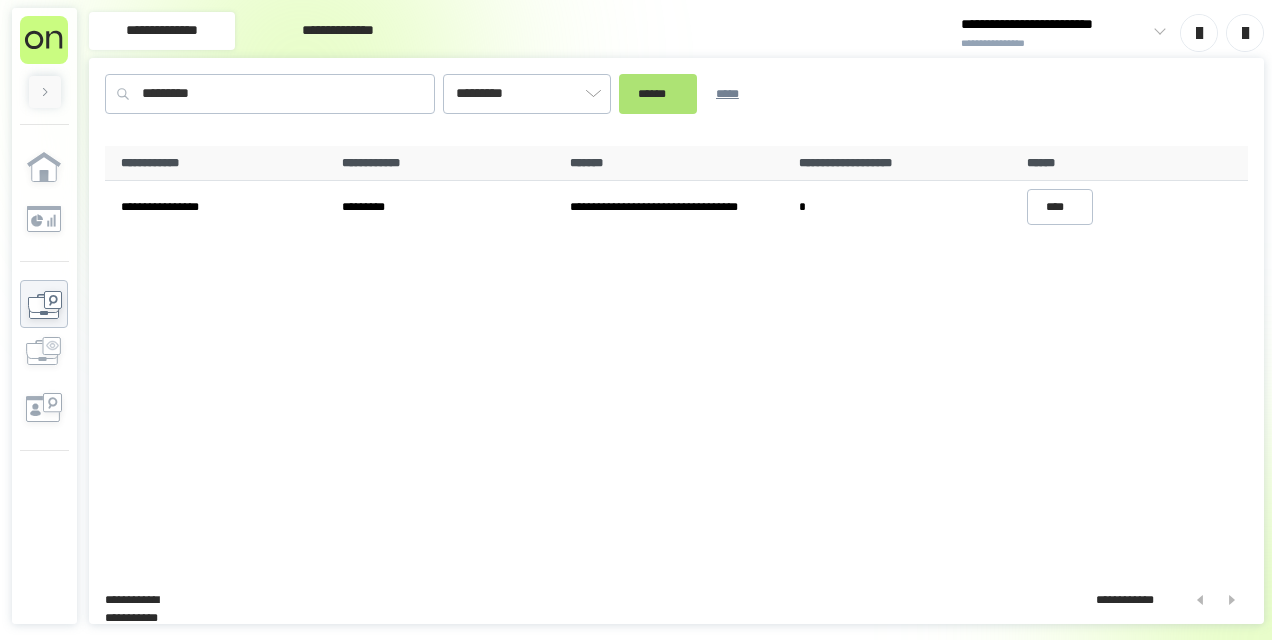 click on "******" at bounding box center (658, 93) 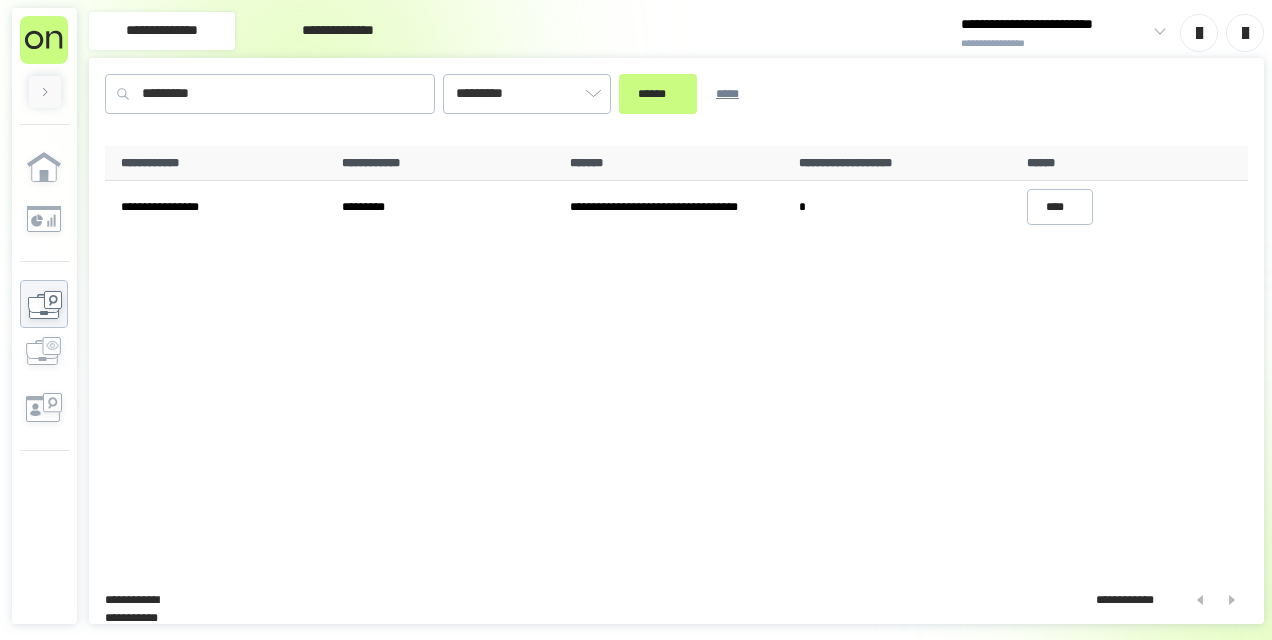 click on "**********" at bounding box center [1054, 25] 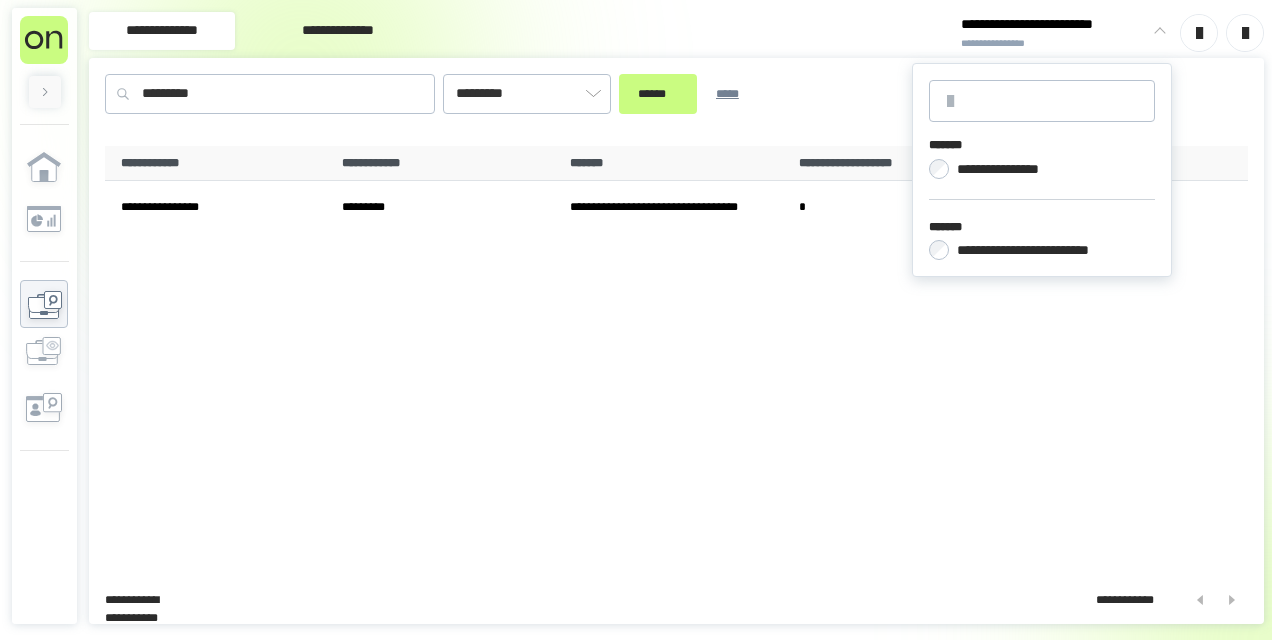 click on "**********" at bounding box center [1010, 169] 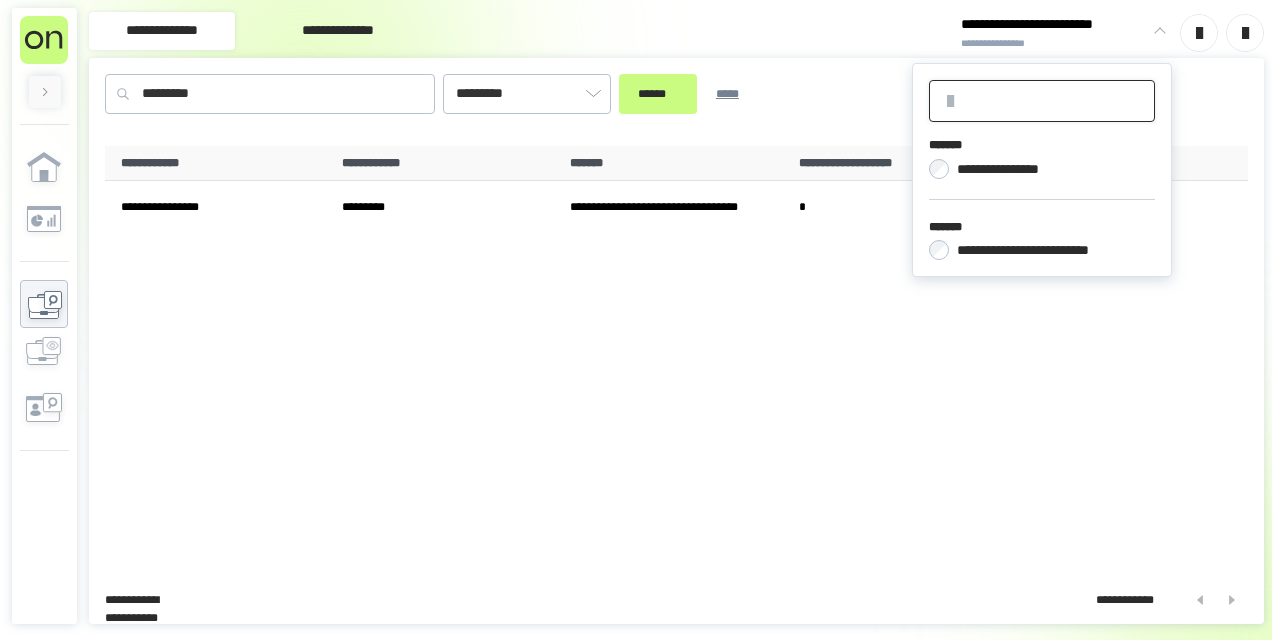 click at bounding box center [1042, 101] 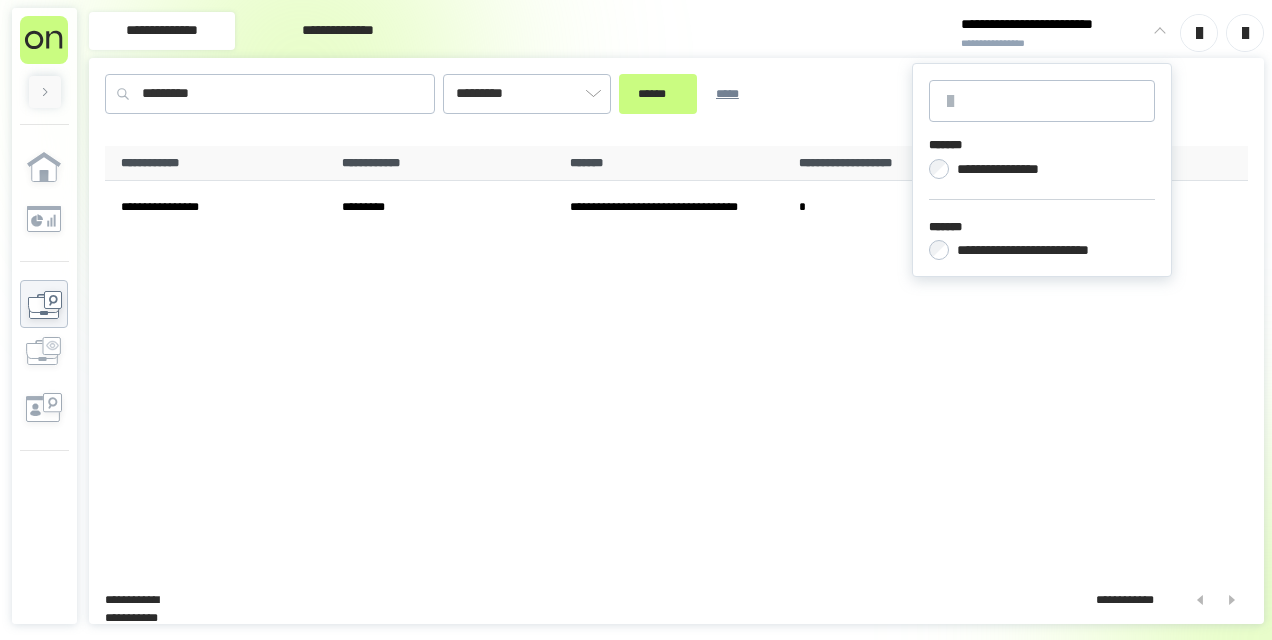 click at bounding box center [1245, 33] 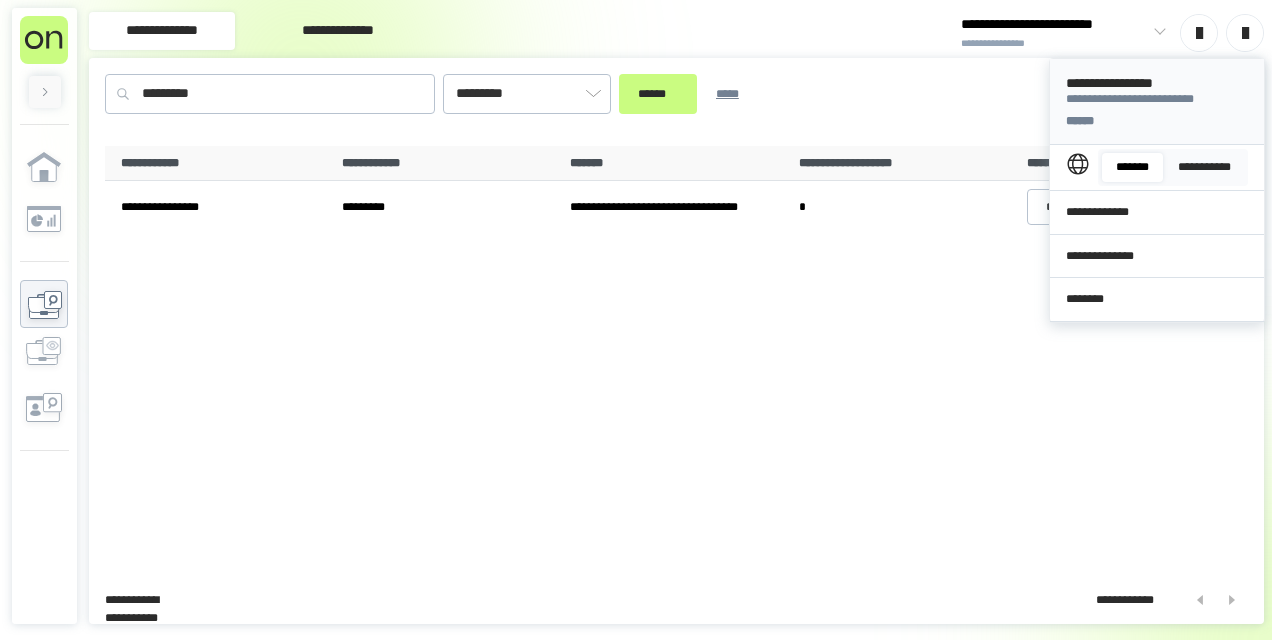 click on "**********" at bounding box center [1157, 190] 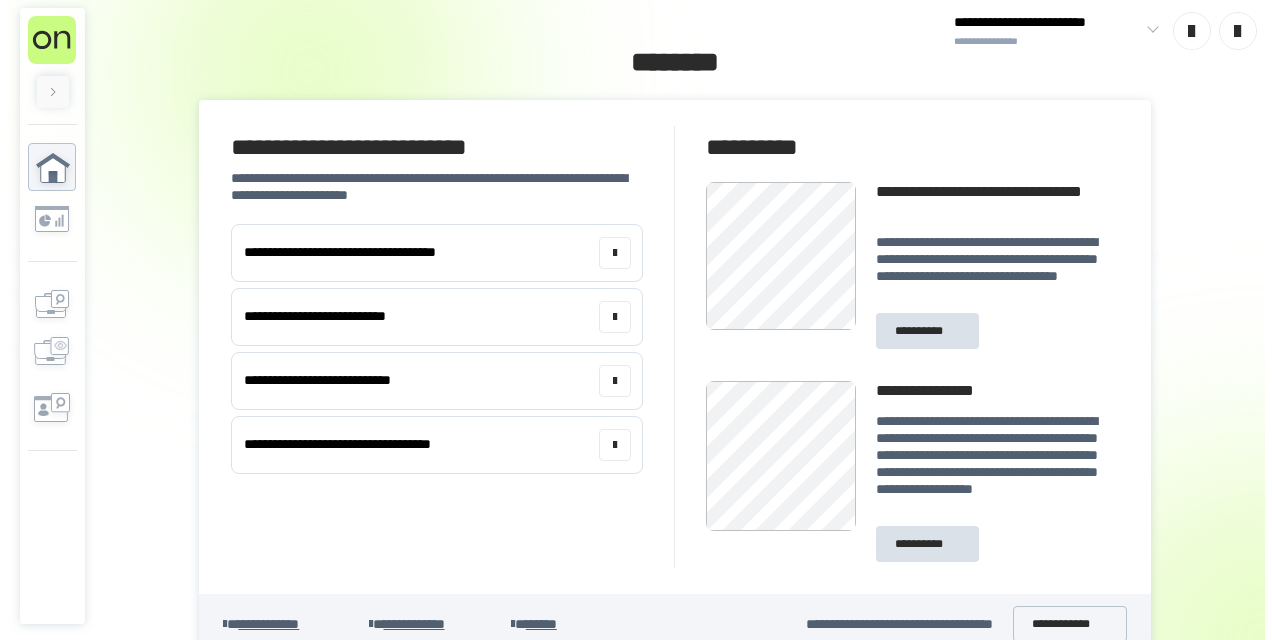 scroll, scrollTop: 0, scrollLeft: 0, axis: both 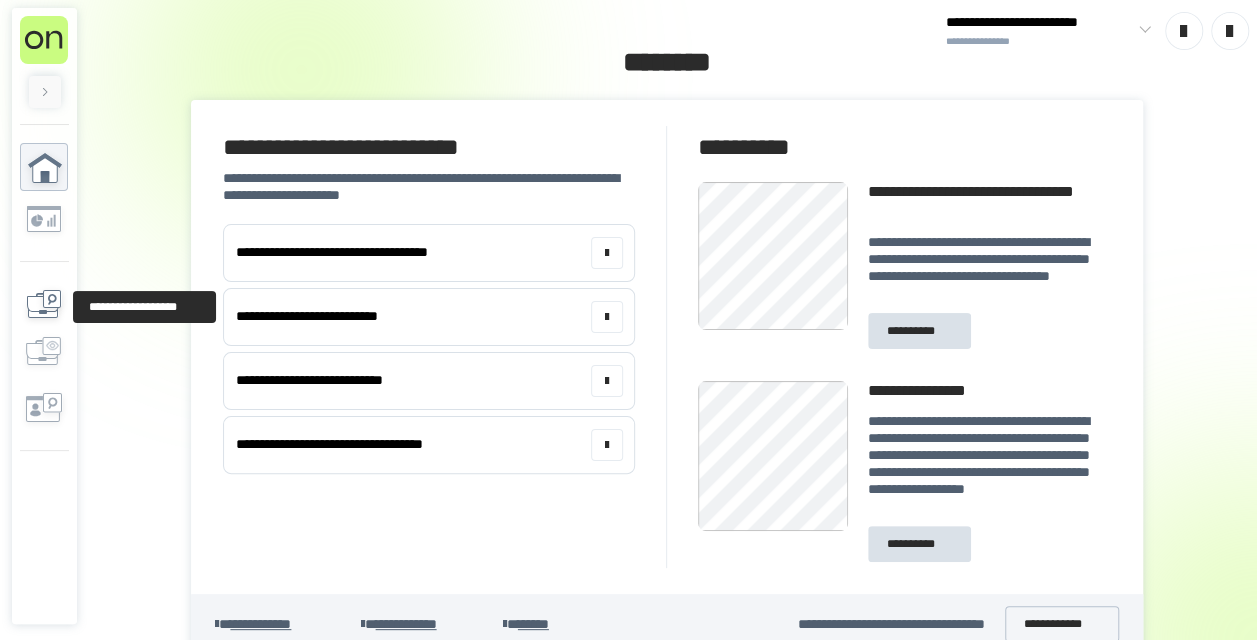click 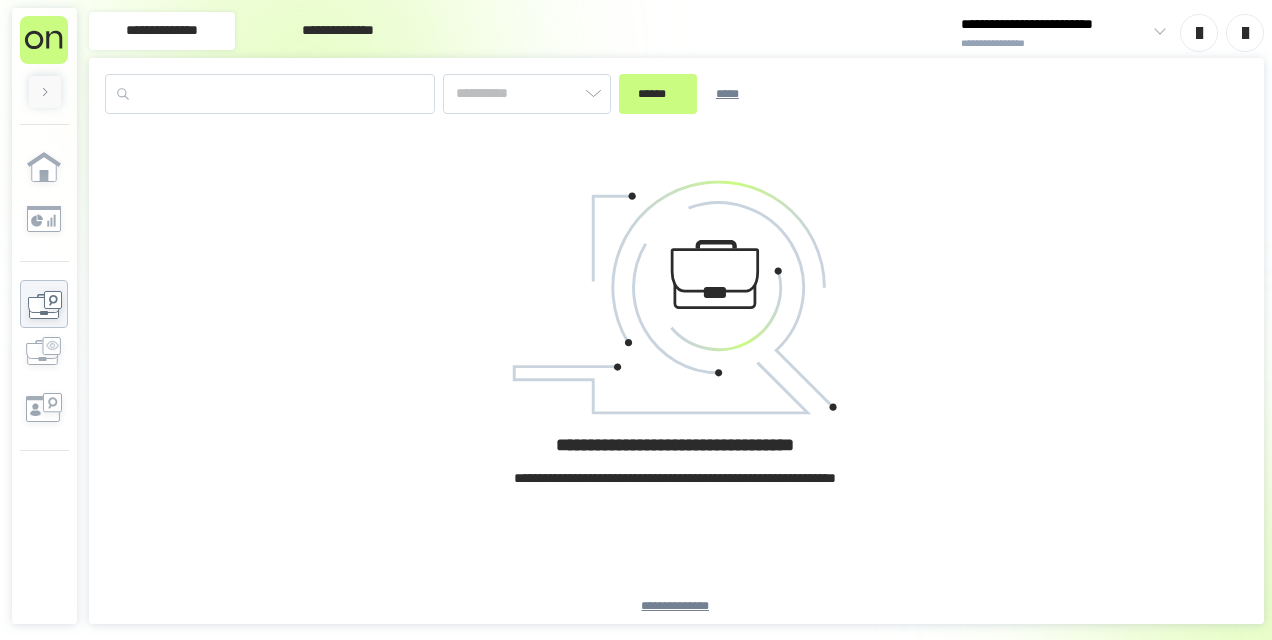 type on "*********" 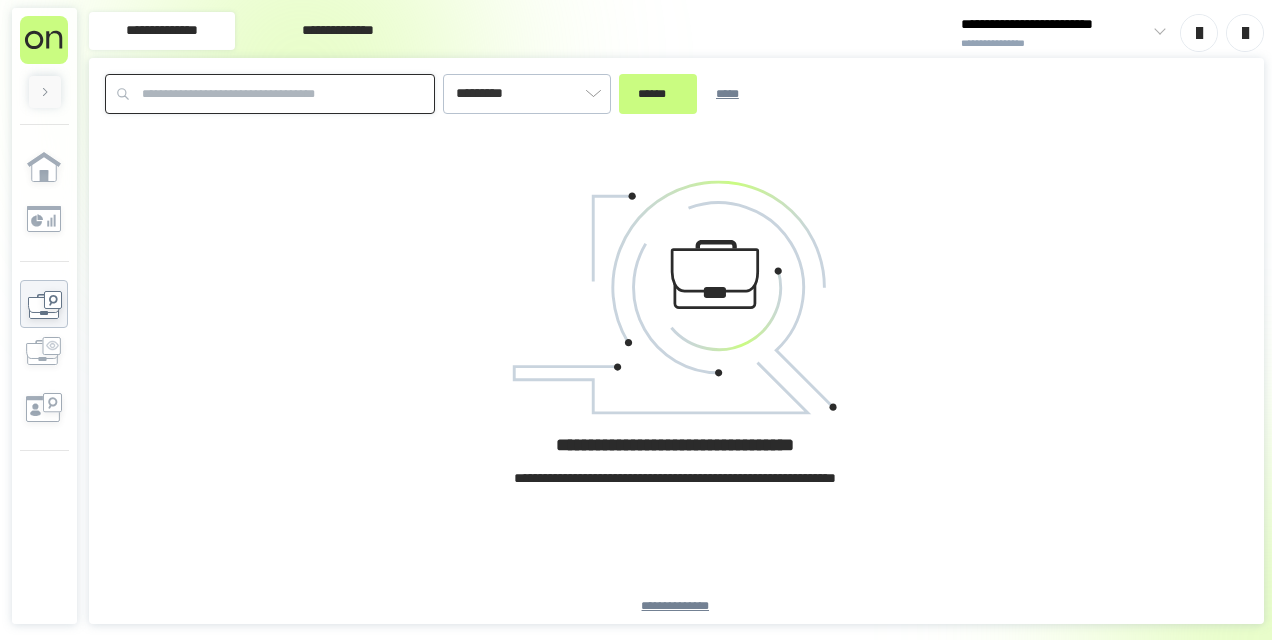 click at bounding box center [270, 94] 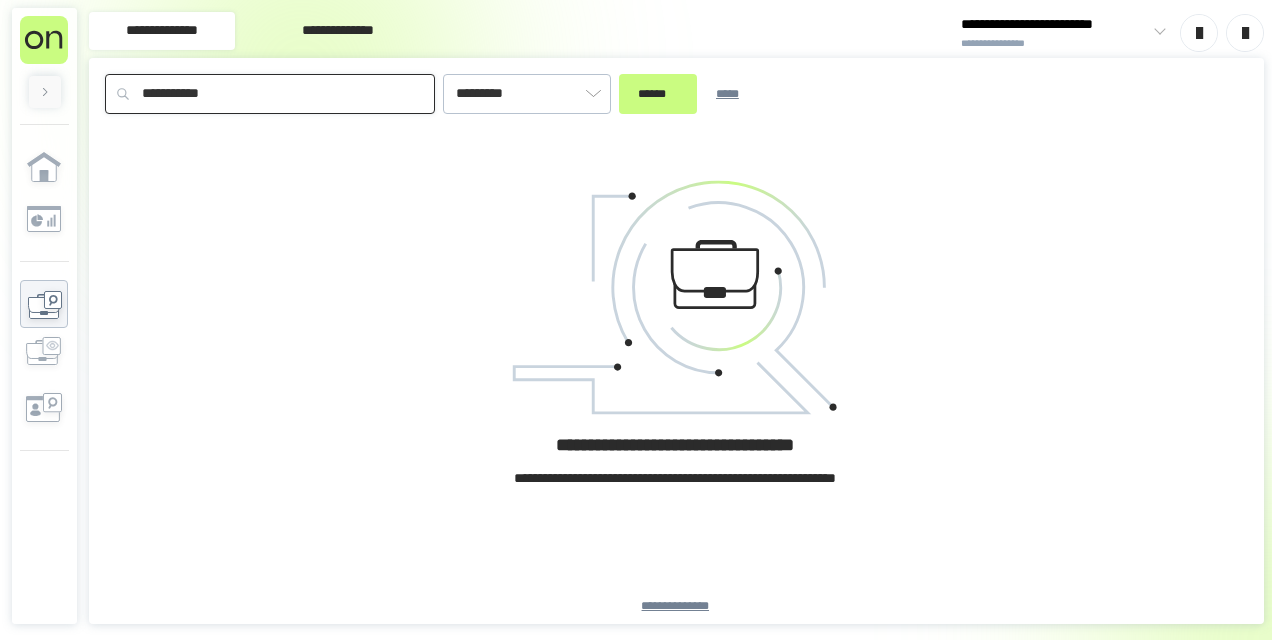 drag, startPoint x: 283, startPoint y: 95, endPoint x: 57, endPoint y: 78, distance: 226.63847 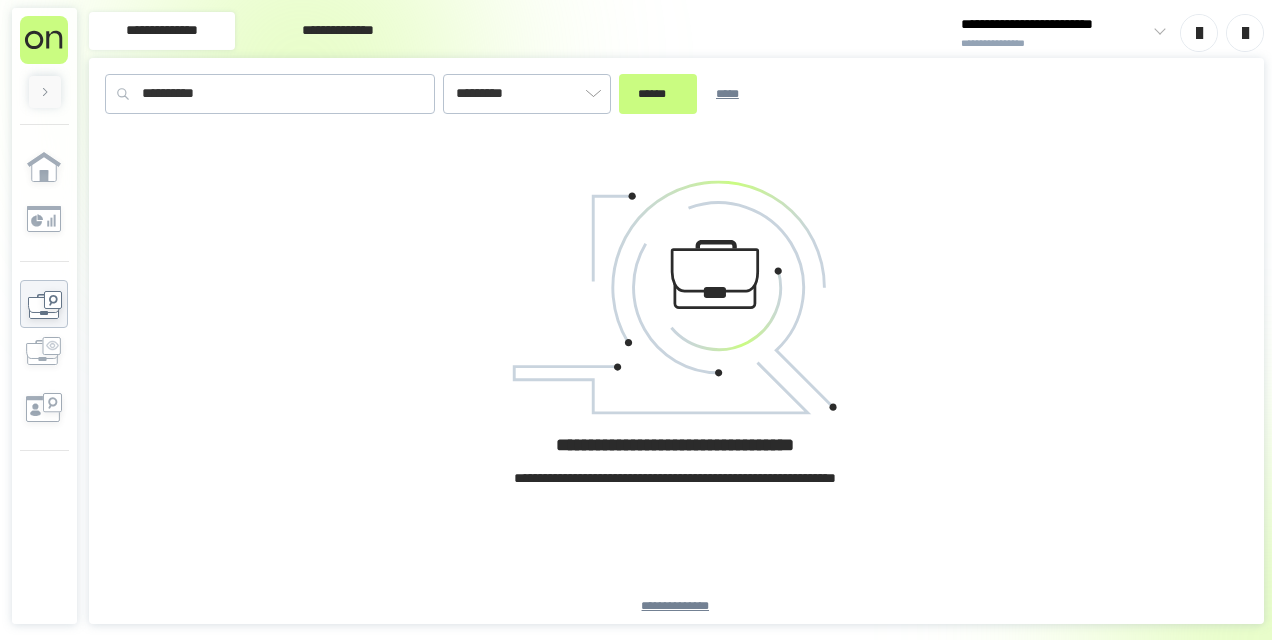 click on "******" at bounding box center (658, 93) 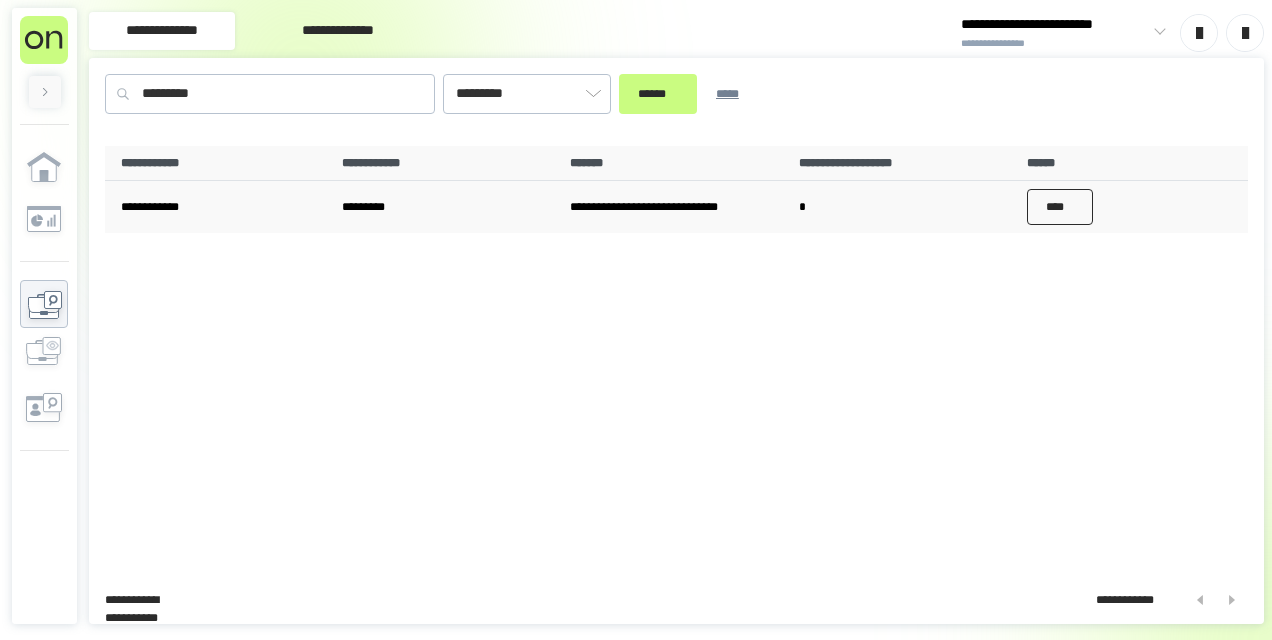 click on "****" at bounding box center [1060, 207] 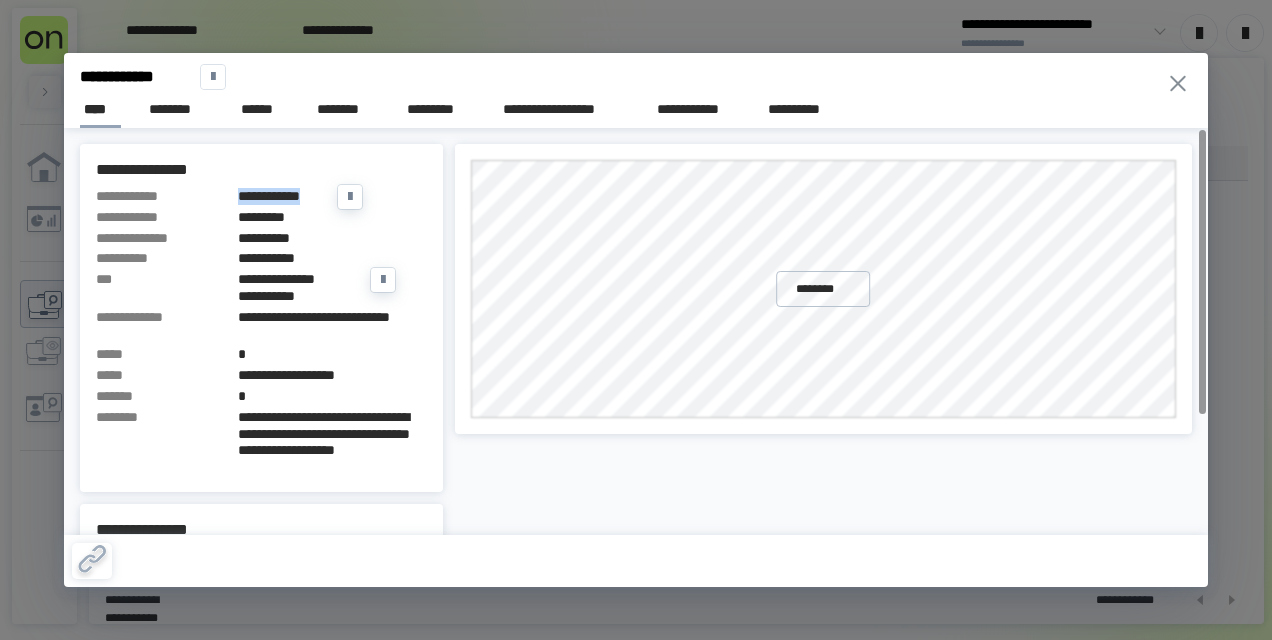 drag, startPoint x: 319, startPoint y: 196, endPoint x: 204, endPoint y: 191, distance: 115.10864 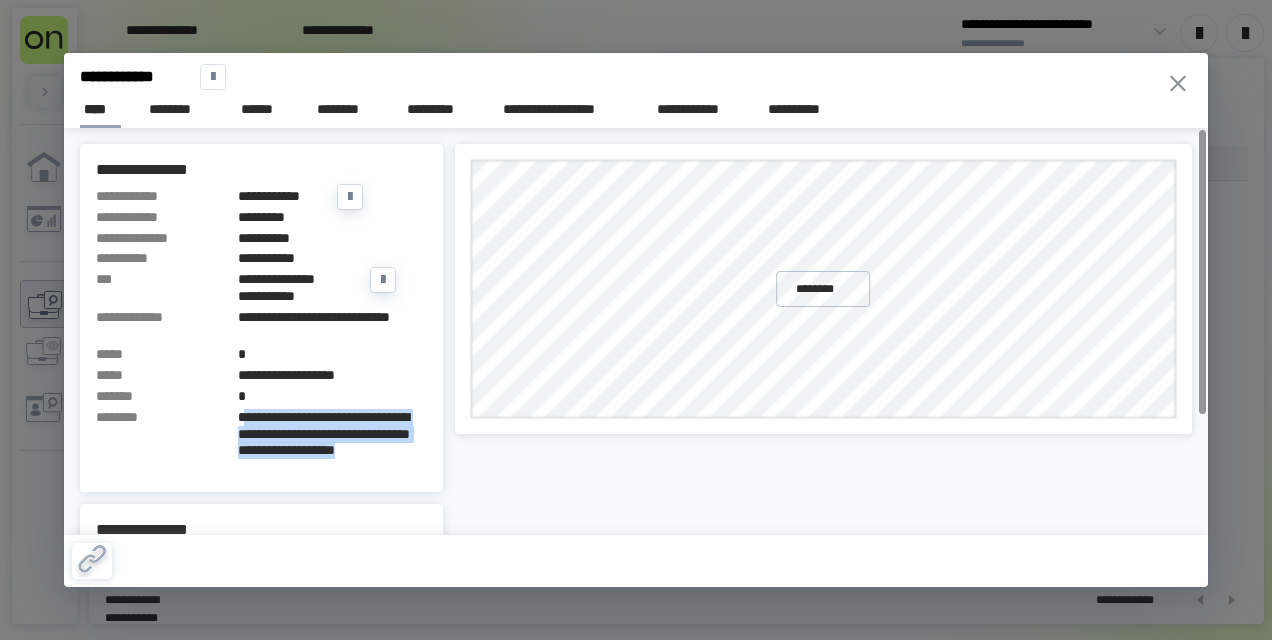 drag, startPoint x: 392, startPoint y: 468, endPoint x: 248, endPoint y: 422, distance: 151.16878 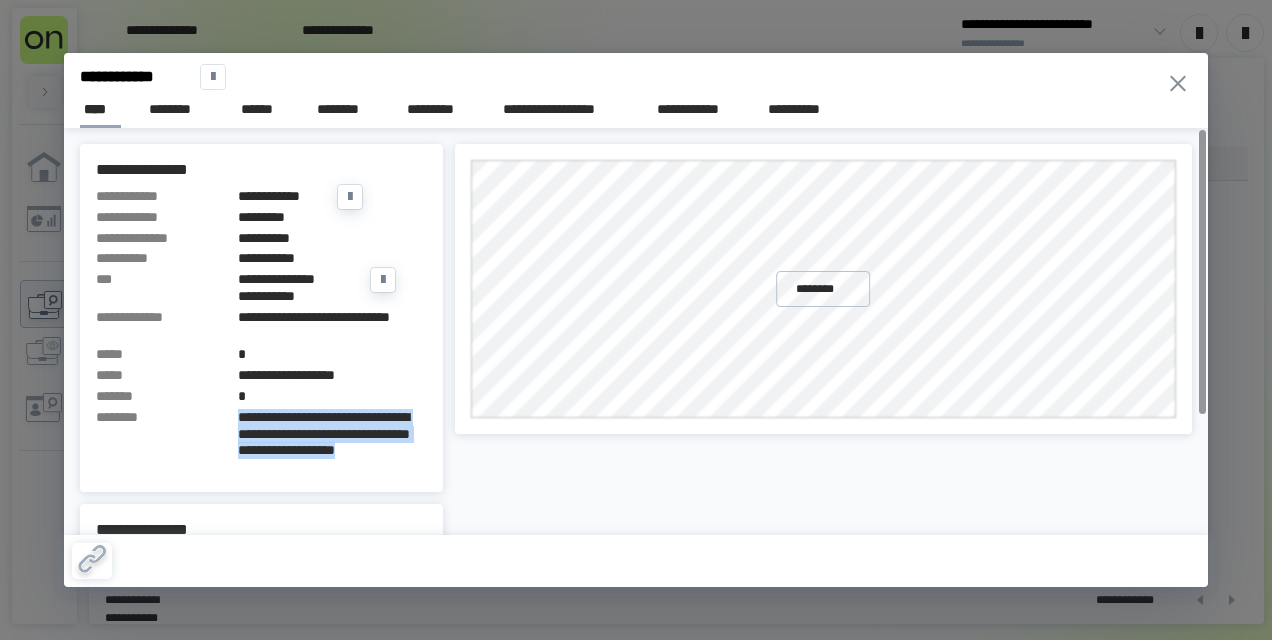 drag, startPoint x: 369, startPoint y: 465, endPoint x: 233, endPoint y: 417, distance: 144.22205 